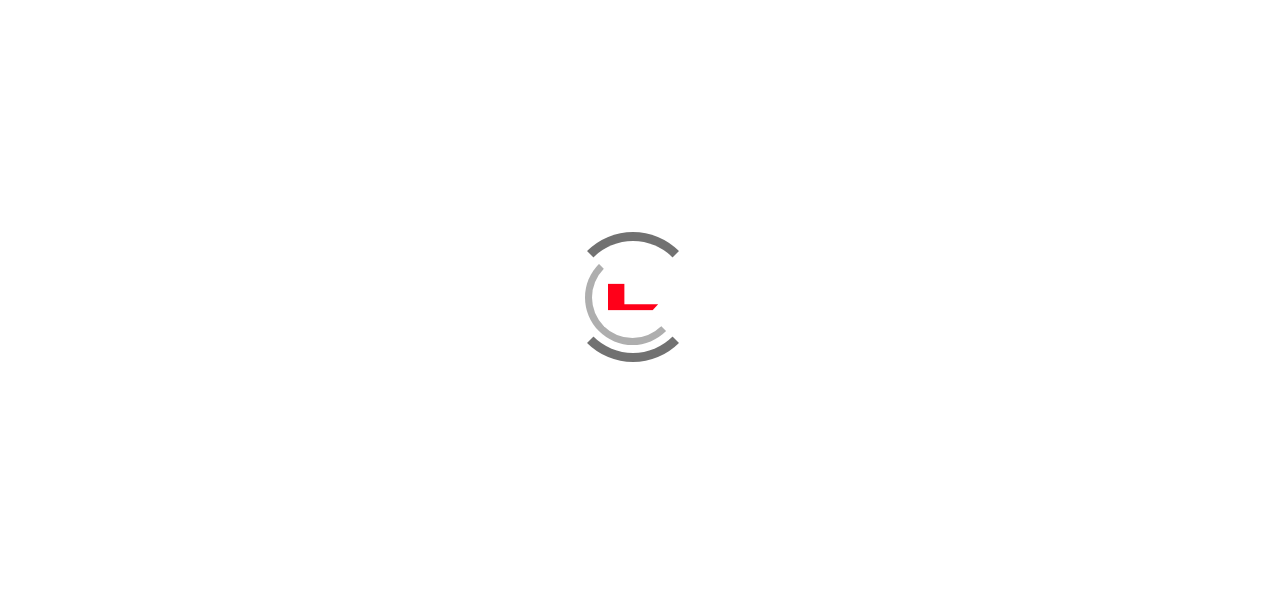 scroll, scrollTop: 0, scrollLeft: 0, axis: both 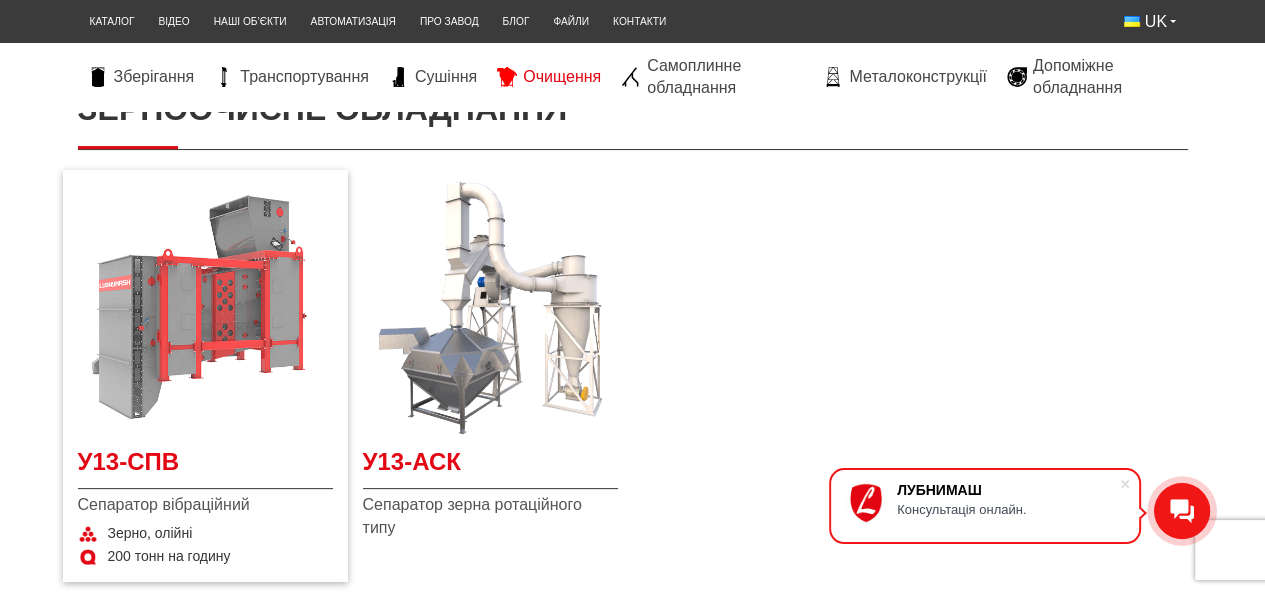 click at bounding box center [205, 307] 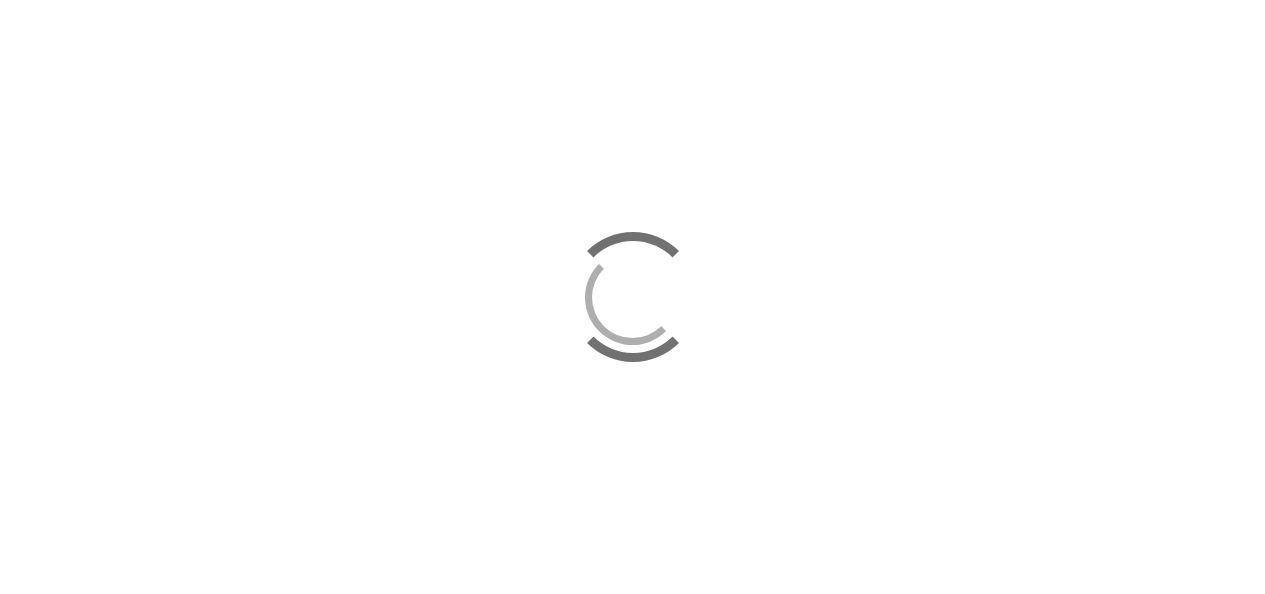 scroll, scrollTop: 0, scrollLeft: 0, axis: both 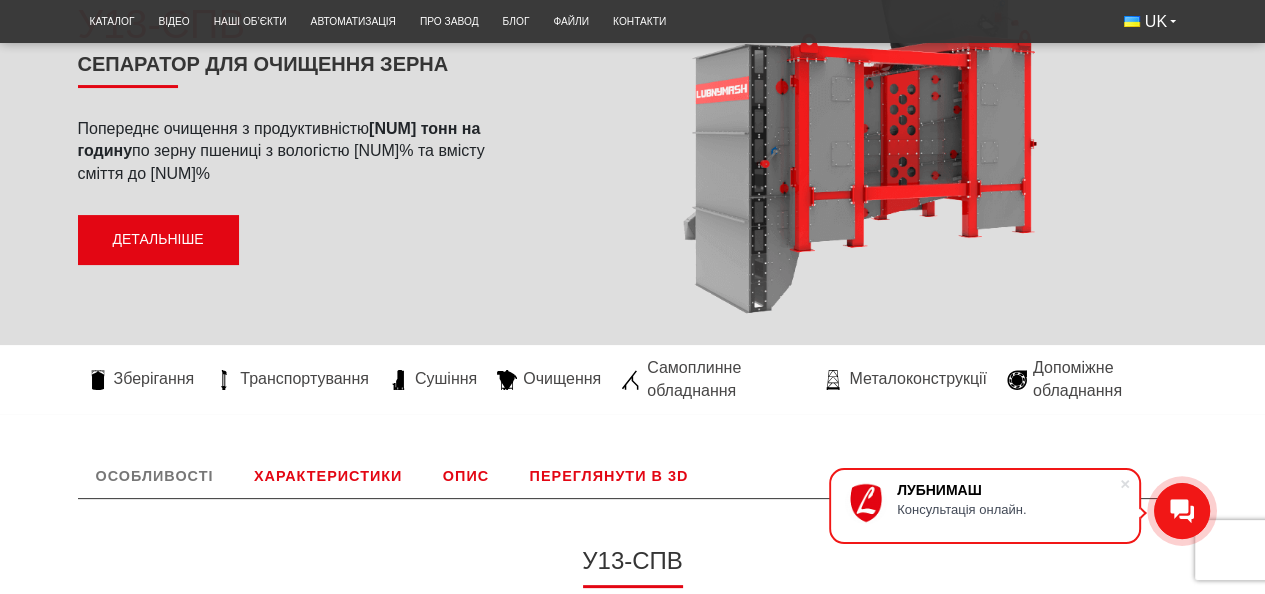 click on "Детальніше" at bounding box center (158, 240) 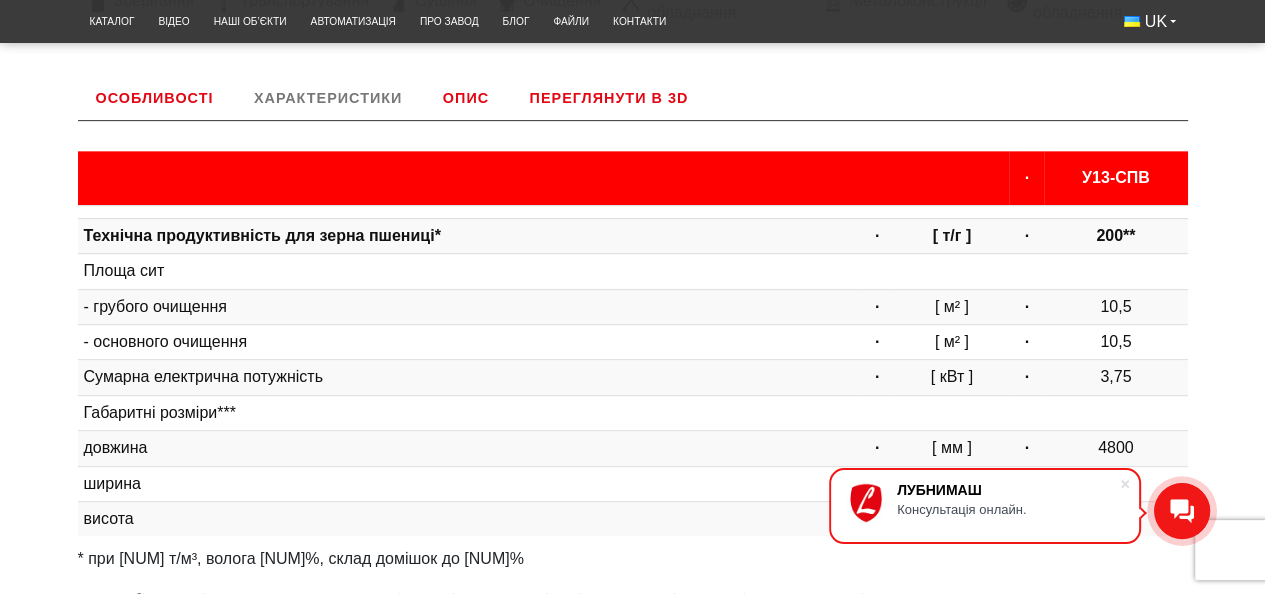 scroll, scrollTop: 684, scrollLeft: 0, axis: vertical 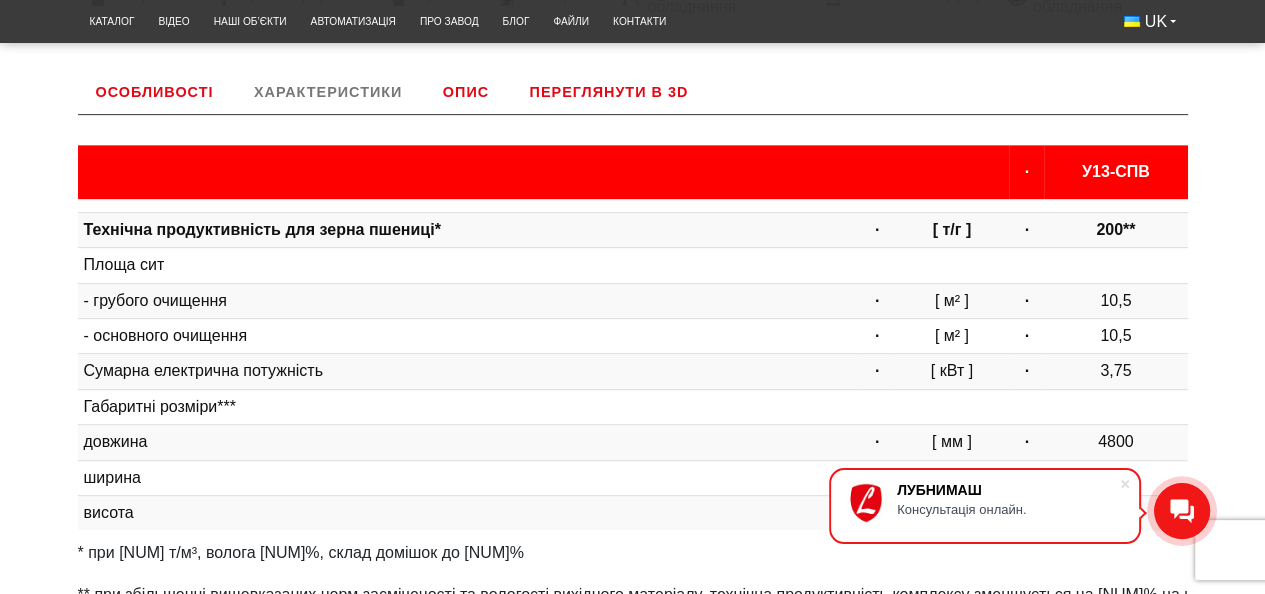 click on "Переглянути в 3D" at bounding box center (609, 92) 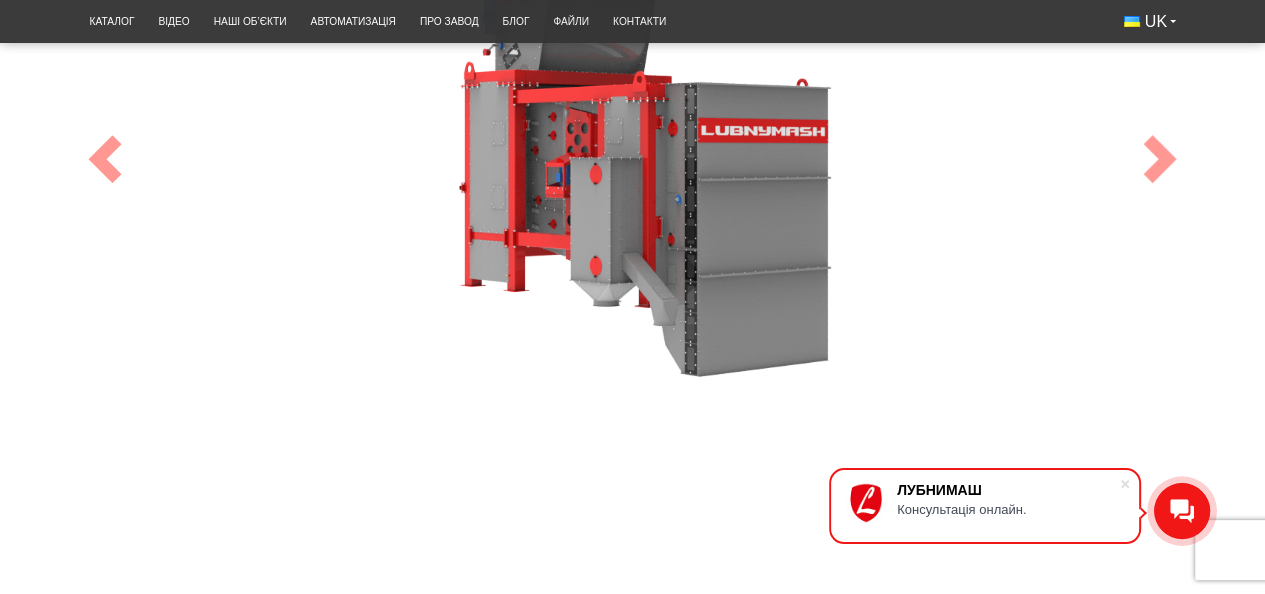 scroll, scrollTop: 784, scrollLeft: 0, axis: vertical 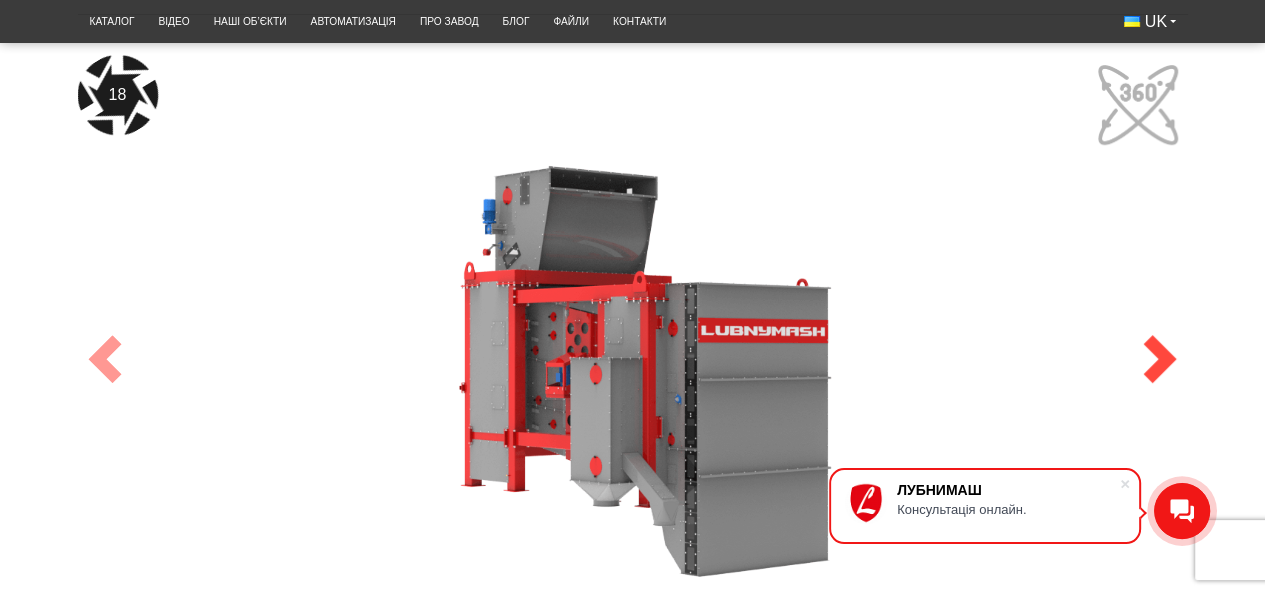 click at bounding box center (1160, 359) 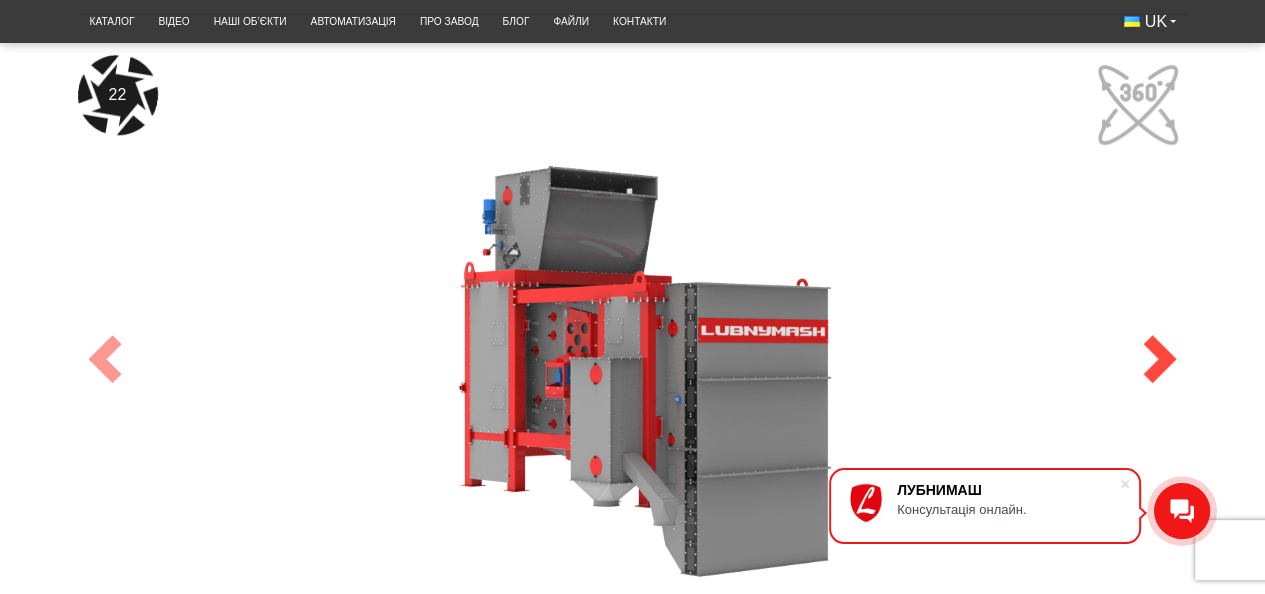 click at bounding box center (1160, 359) 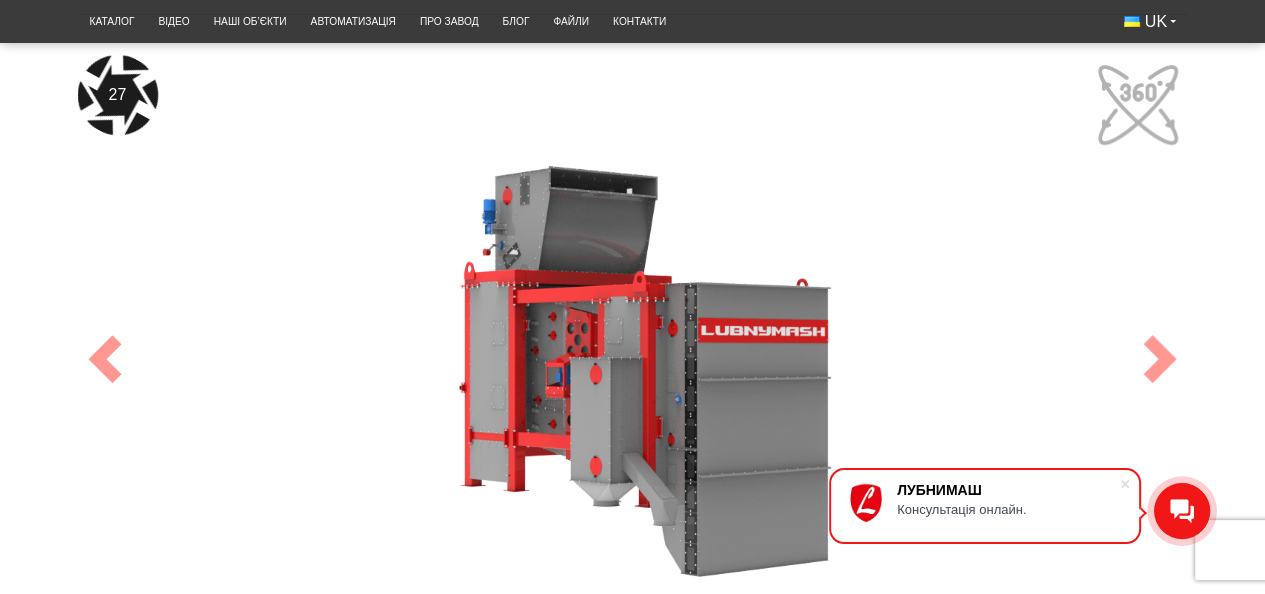 click on "27" at bounding box center (633, 359) 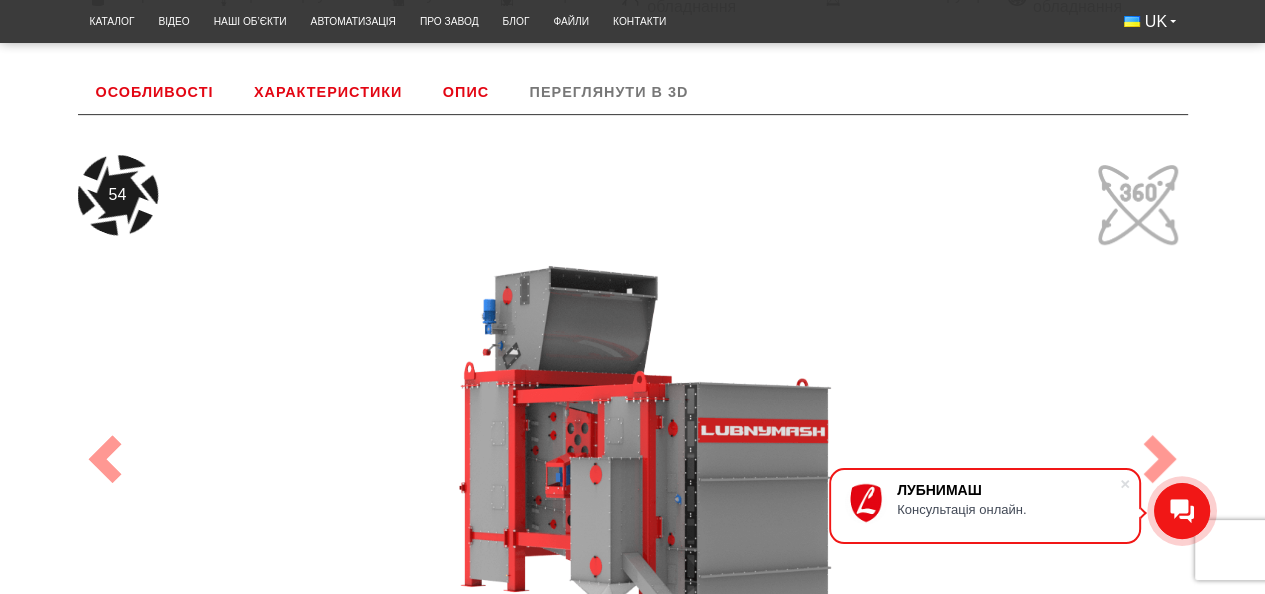 scroll, scrollTop: 784, scrollLeft: 0, axis: vertical 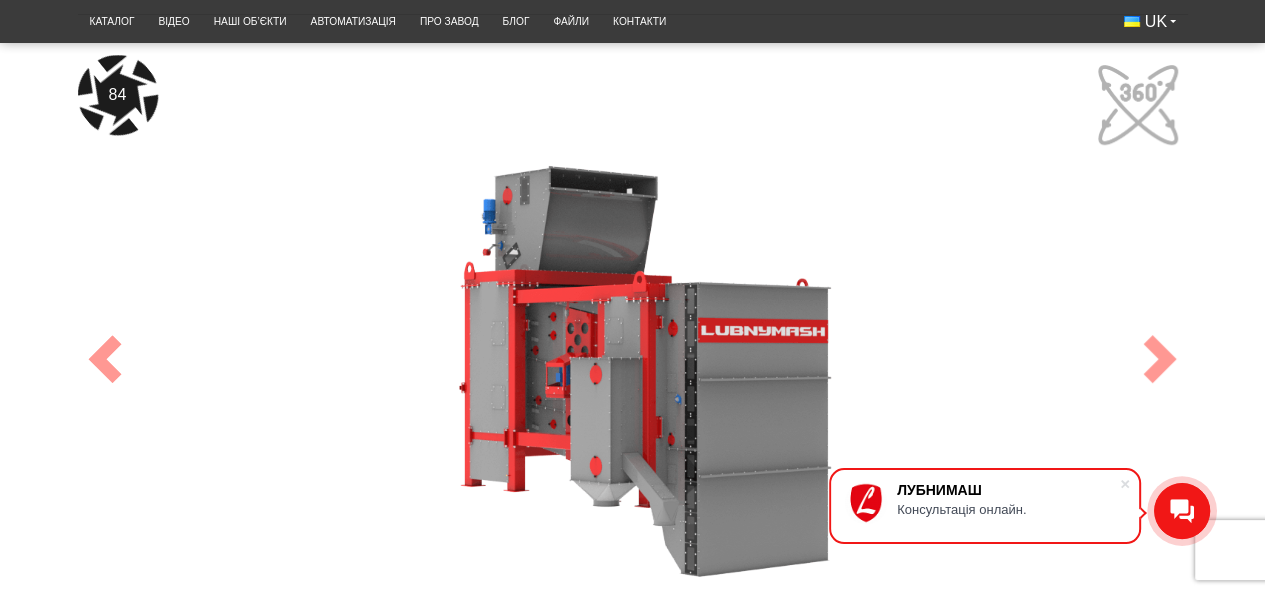 click on "84" at bounding box center (633, 359) 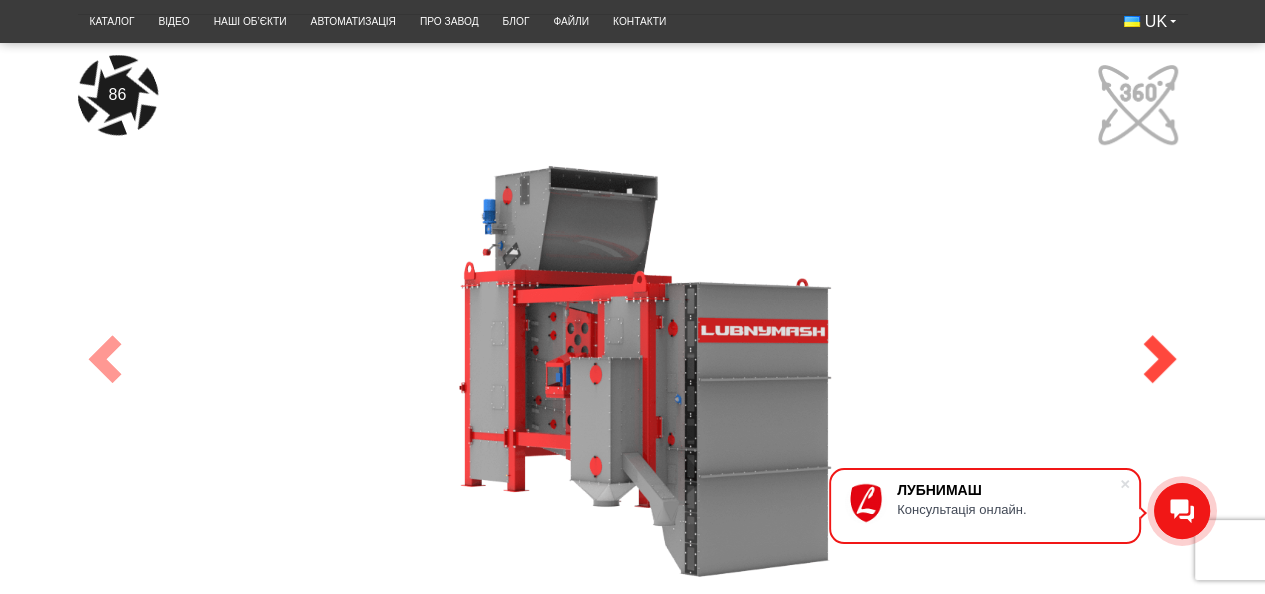 click at bounding box center (1160, 359) 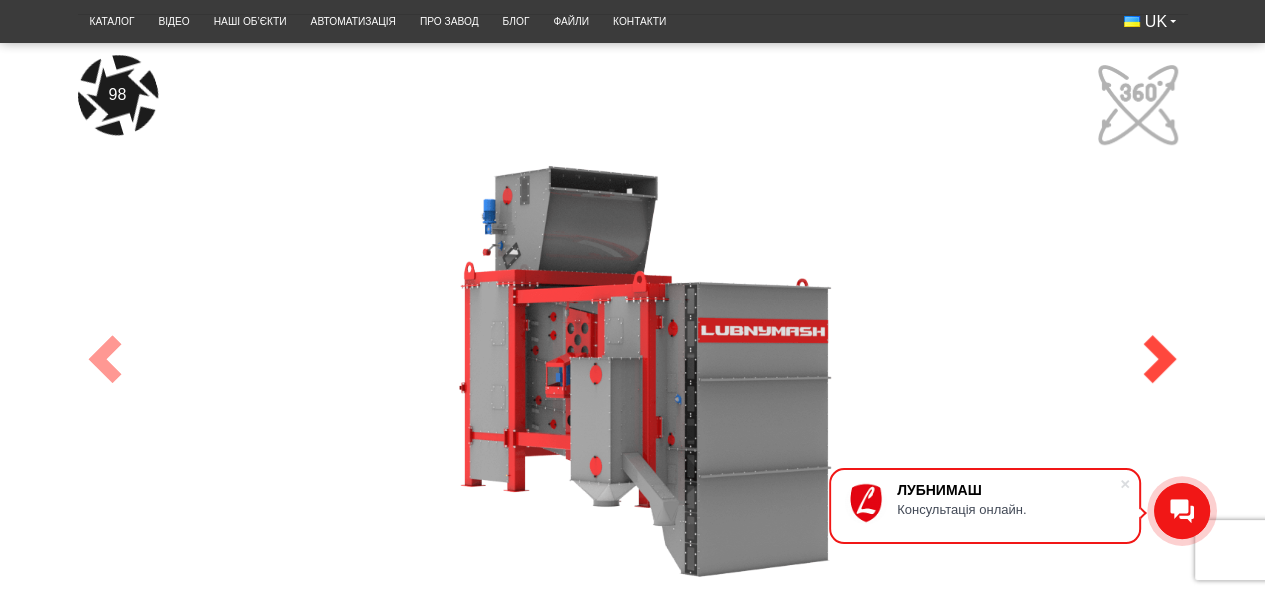 click at bounding box center (1160, 359) 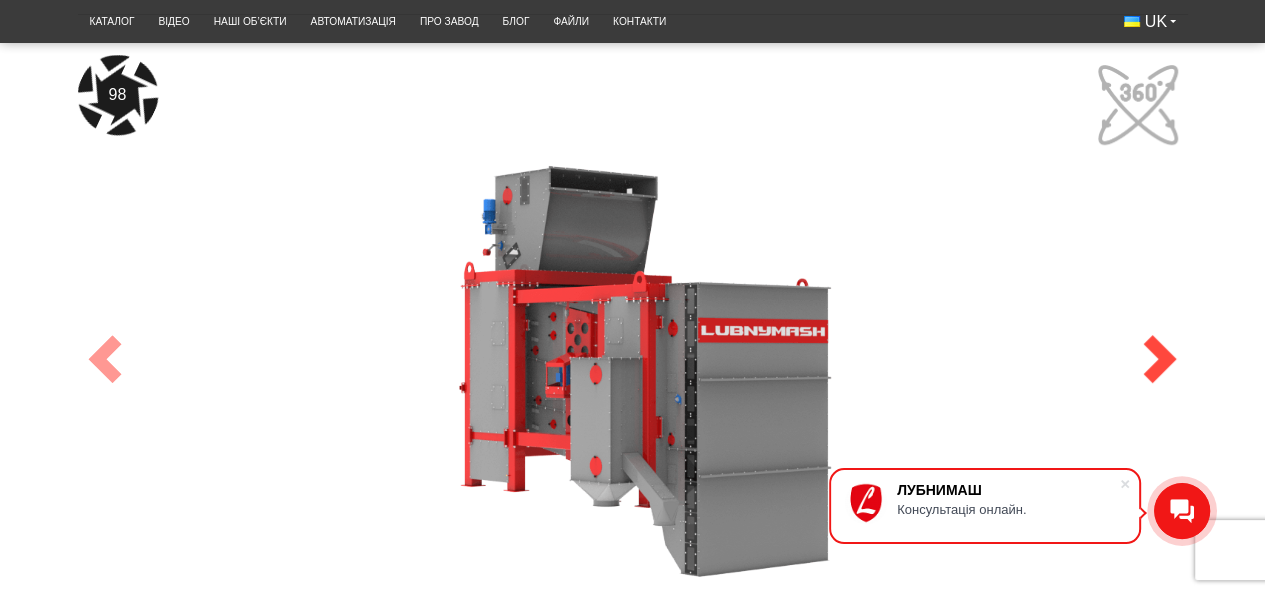 click at bounding box center (1160, 359) 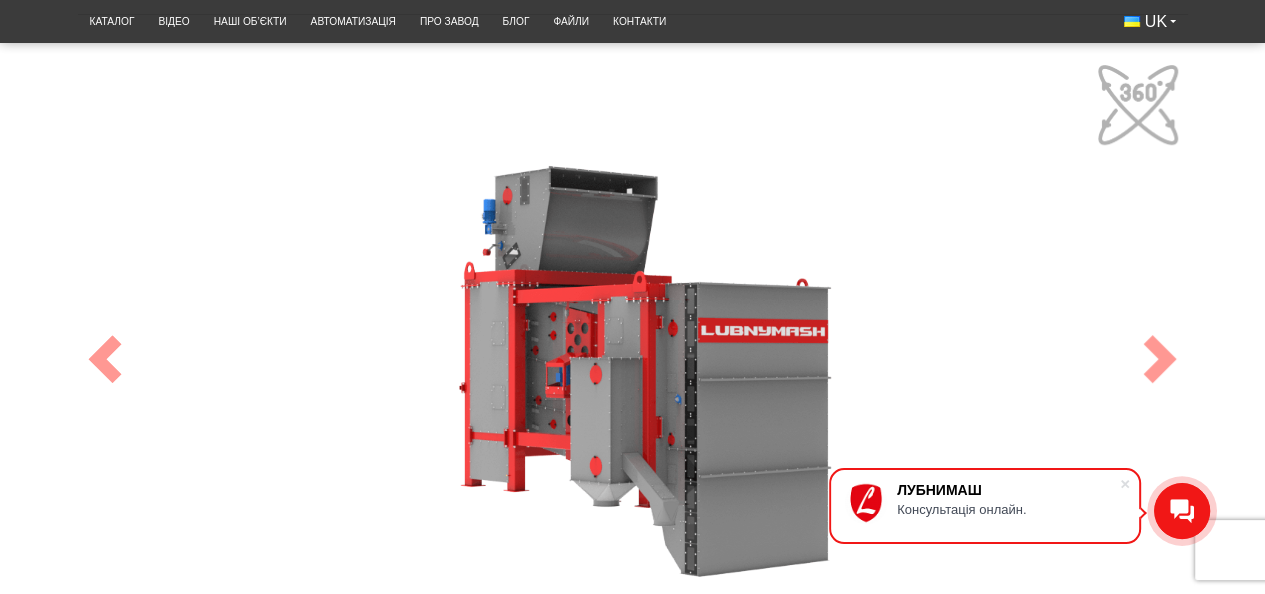 click on "100" at bounding box center (633, 359) 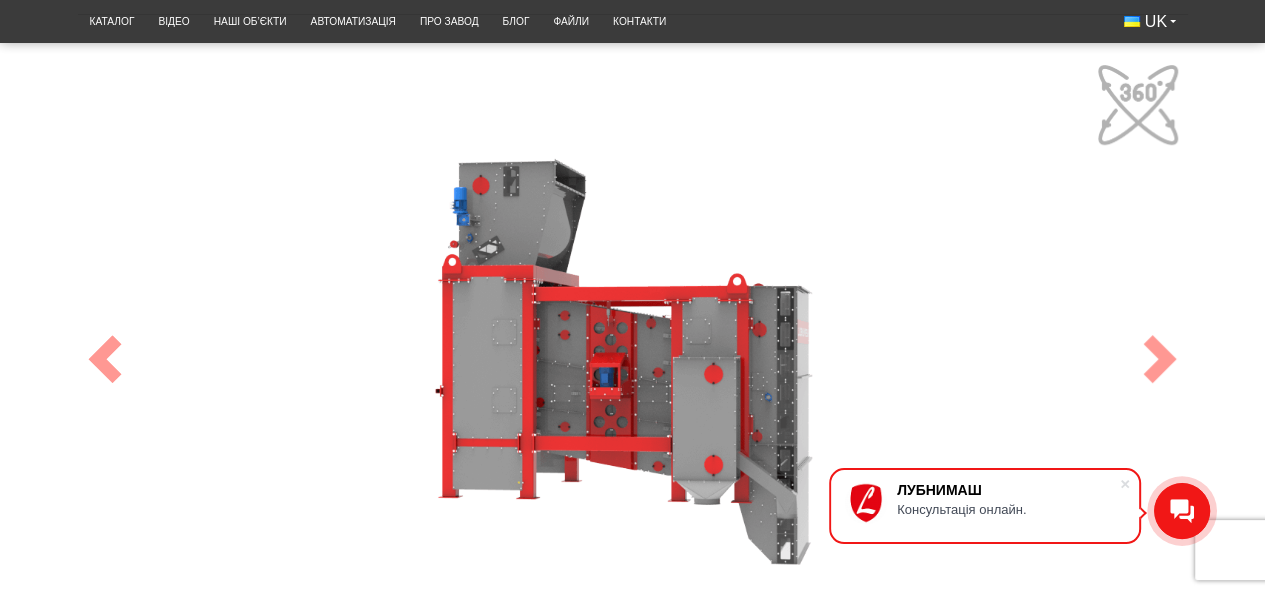 click on "Особливості
У13-СПВ
Сепаратор вібраційний марки У13-СПВ призначений для очищення зернових, бобових та олійних культур від усіх видів сторонніх домішок.
Заміна сит, у разі зношування або при роботі з різними видами культур, може без складнощів проводитись через дверцята в задній частині сепаратора.
Для візуального контролю якості очищення передбачені лючки та вікна, розташовані в бічних стінках, секціях завантаження та вивантаження зерна.
повітря;" at bounding box center [633, 336] 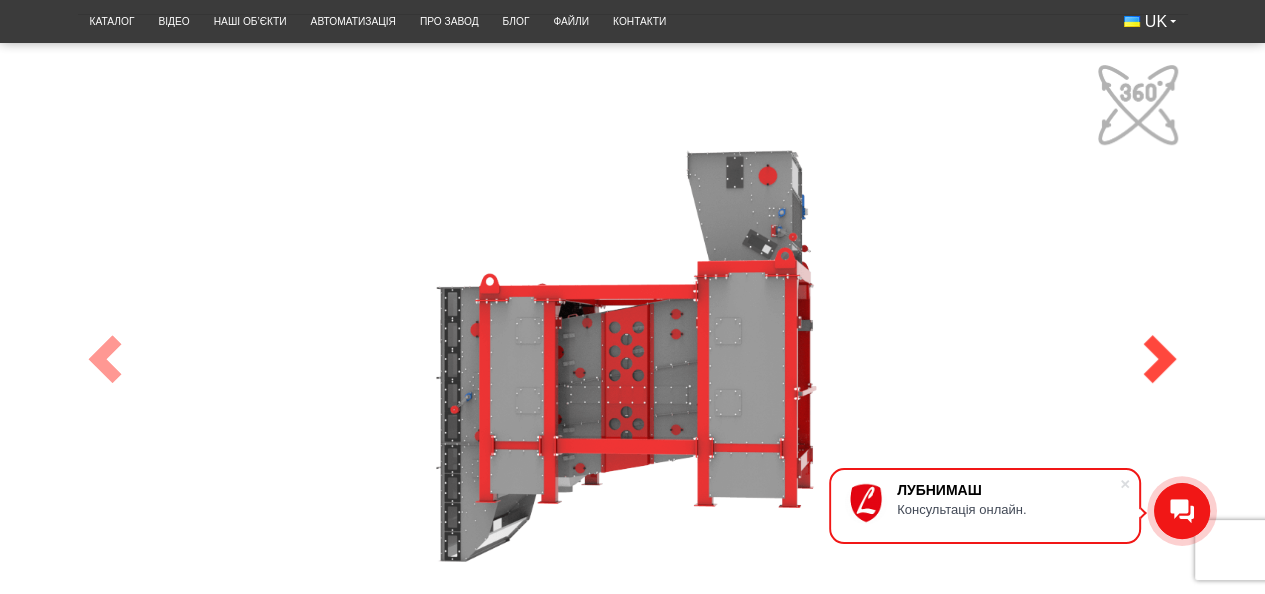 click at bounding box center (1160, 359) 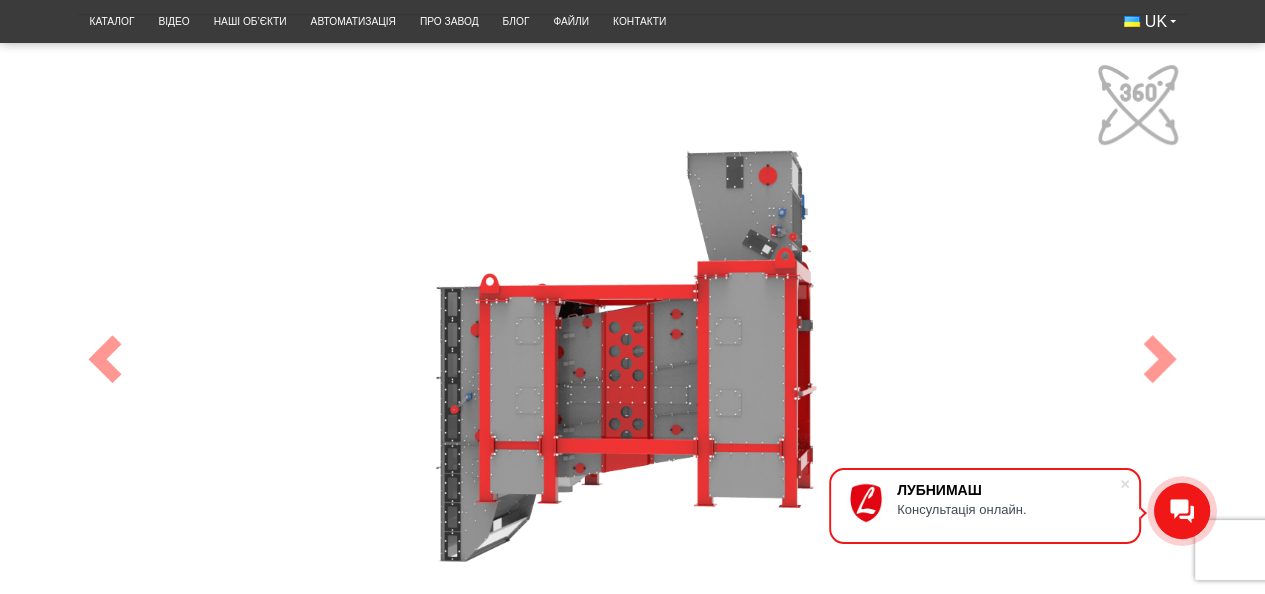 click on "100" at bounding box center (633, 359) 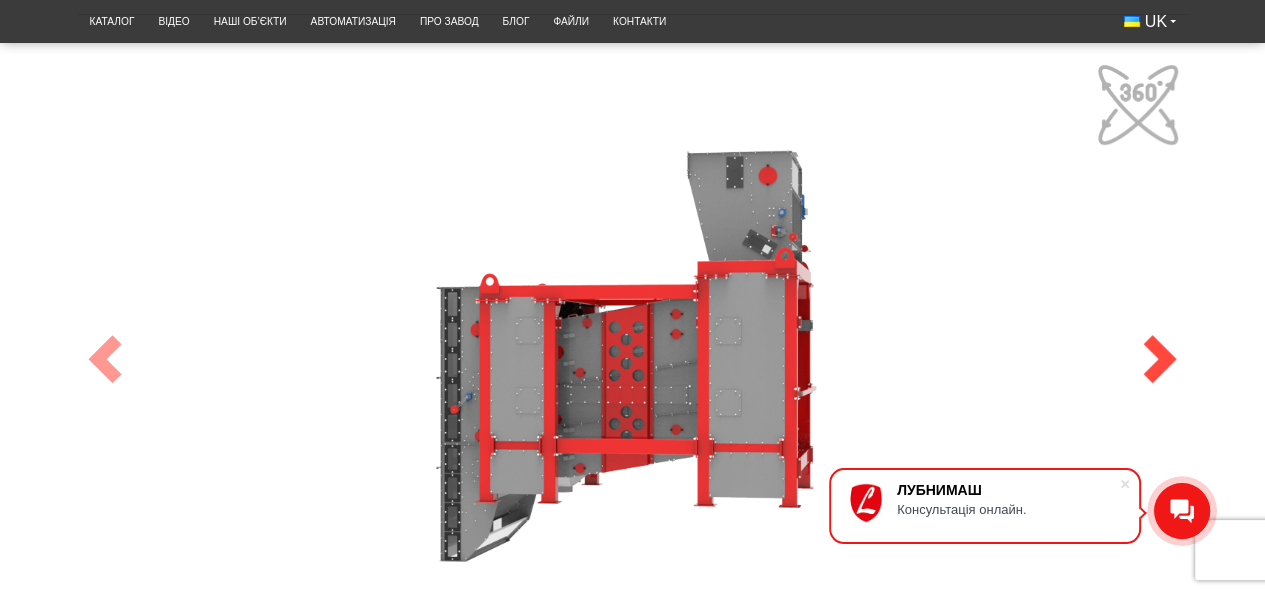 click on "Next" at bounding box center [1160, 359] 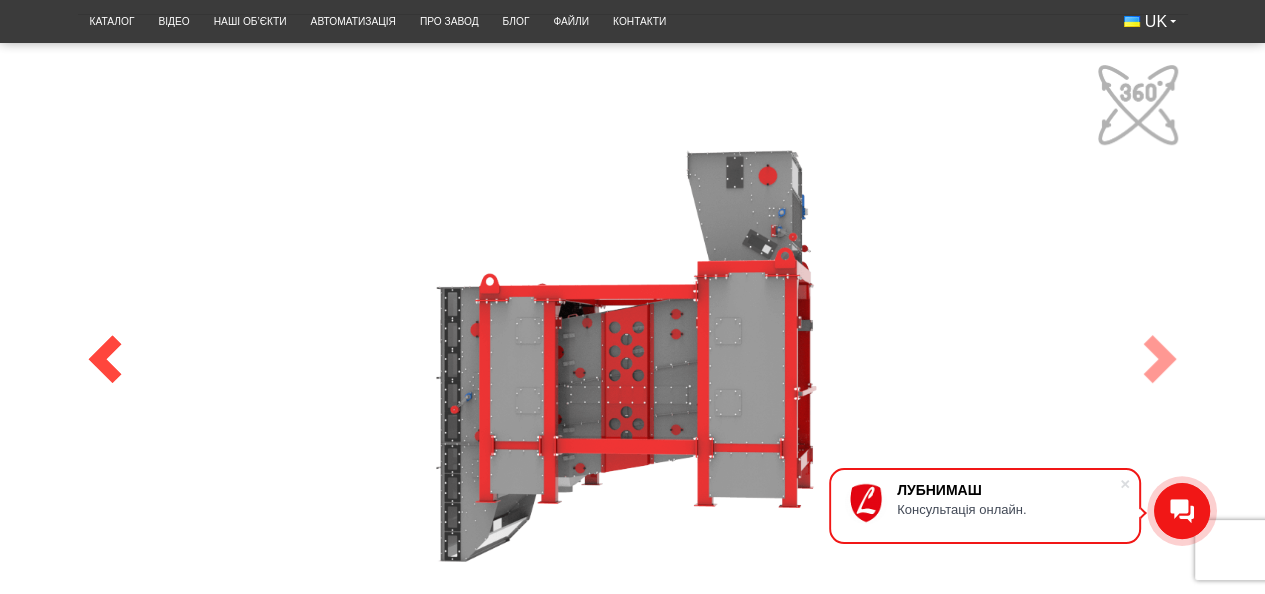 click at bounding box center [105, 359] 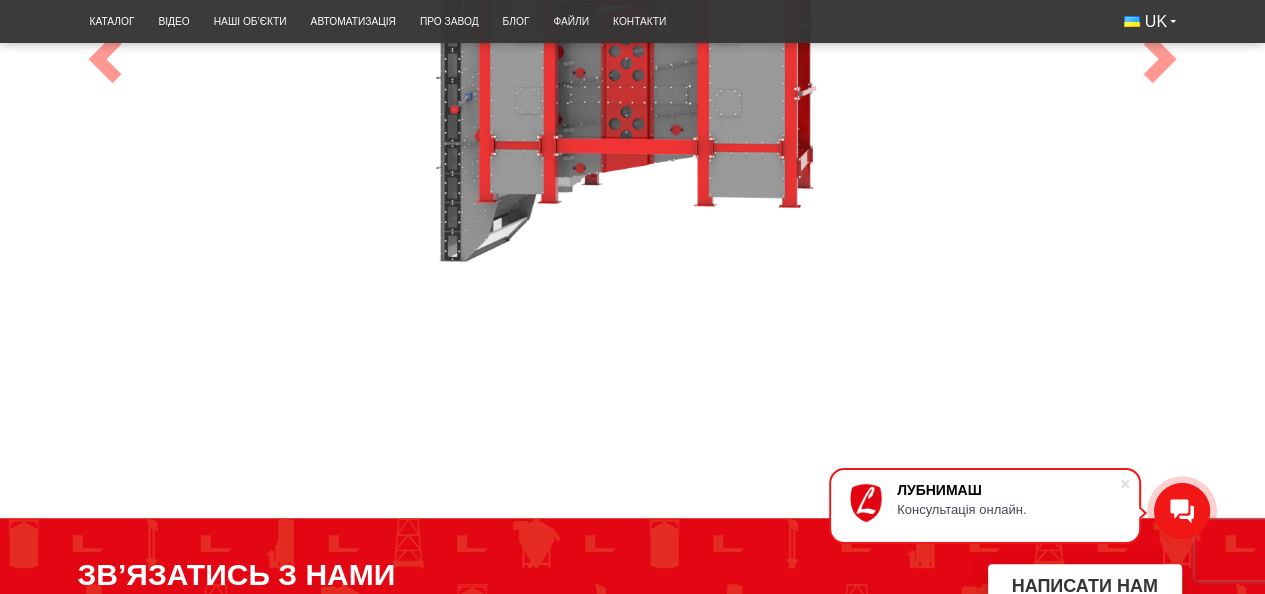 scroll, scrollTop: 784, scrollLeft: 0, axis: vertical 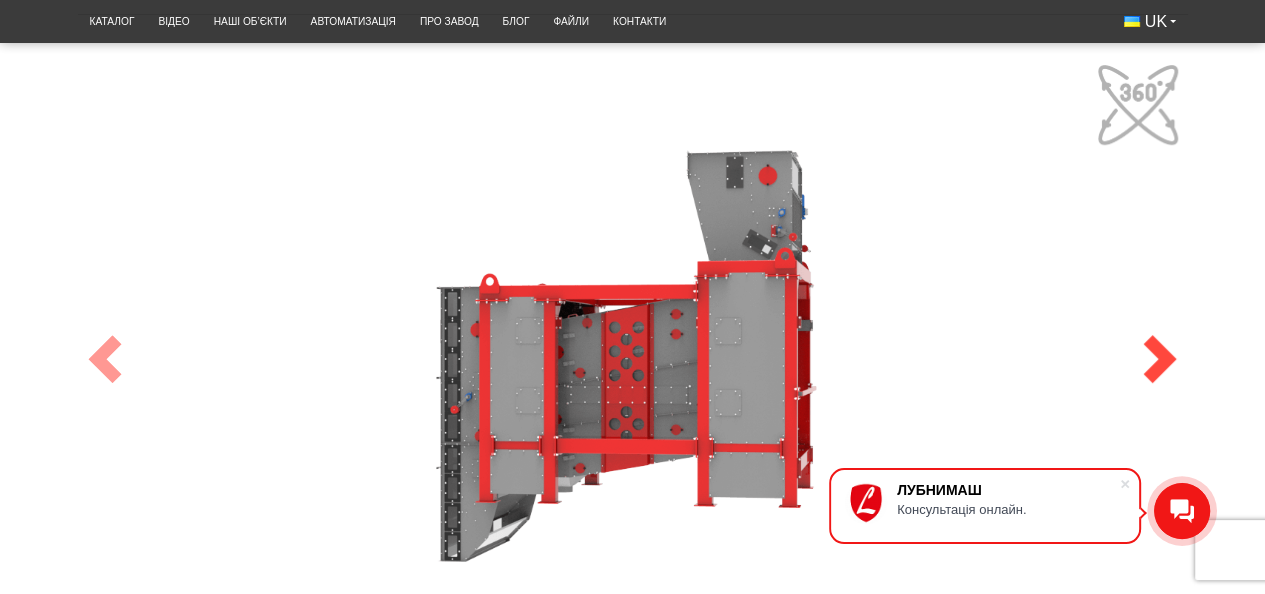 click at bounding box center [1160, 359] 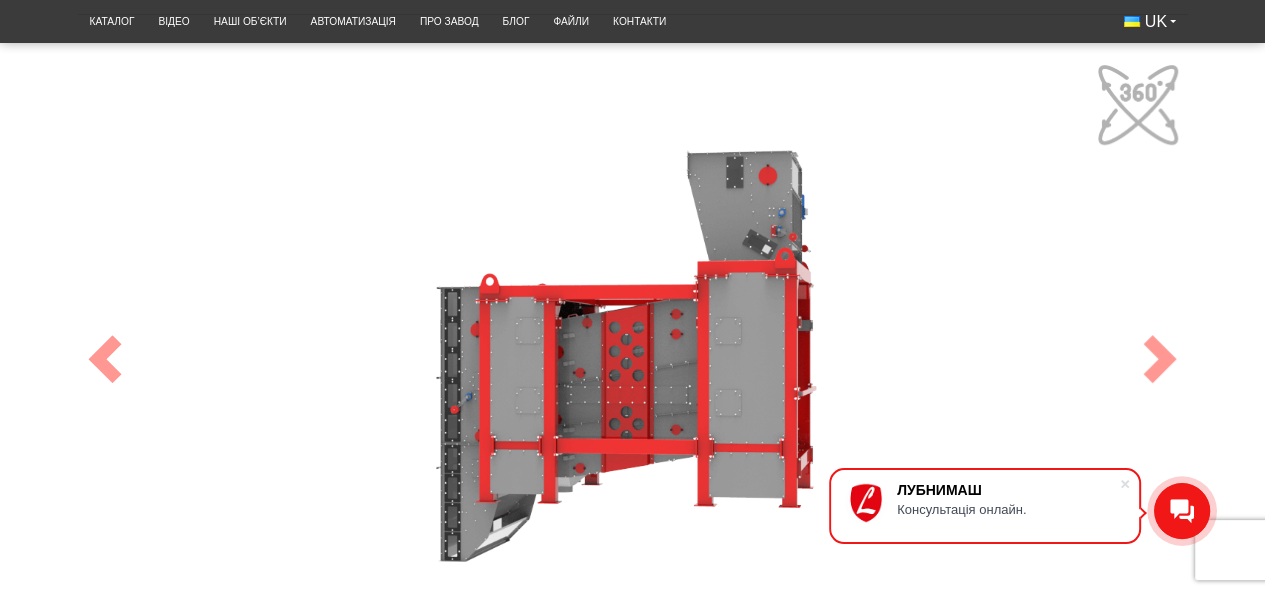 click on "100" at bounding box center (633, 359) 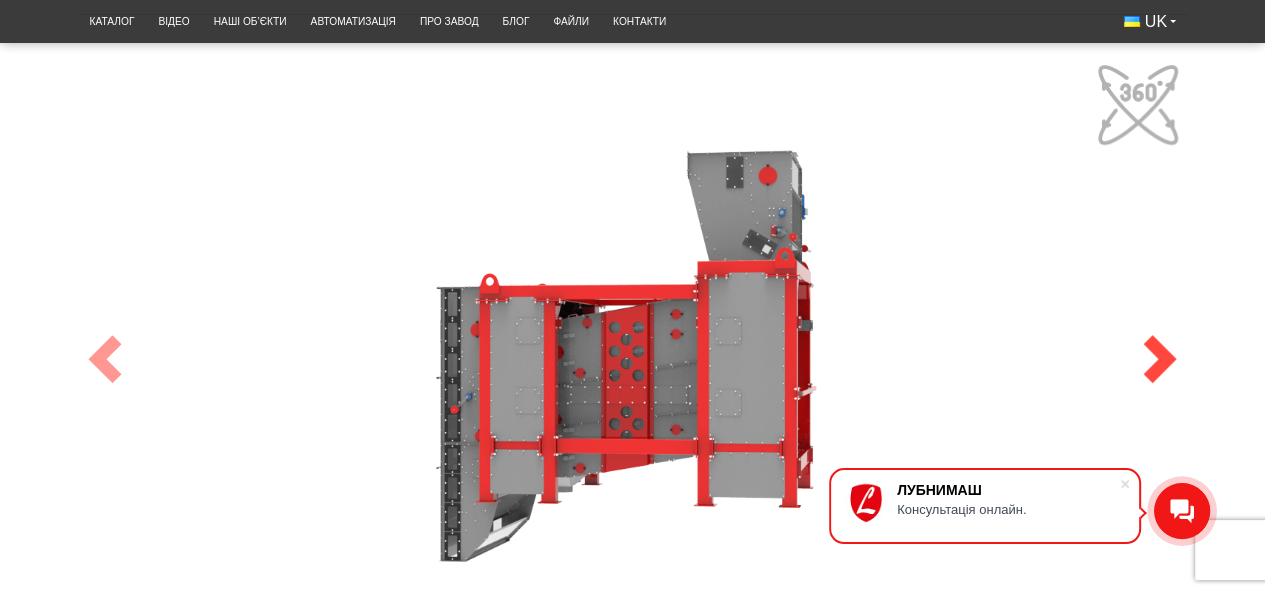 click on "Next" at bounding box center [1160, 359] 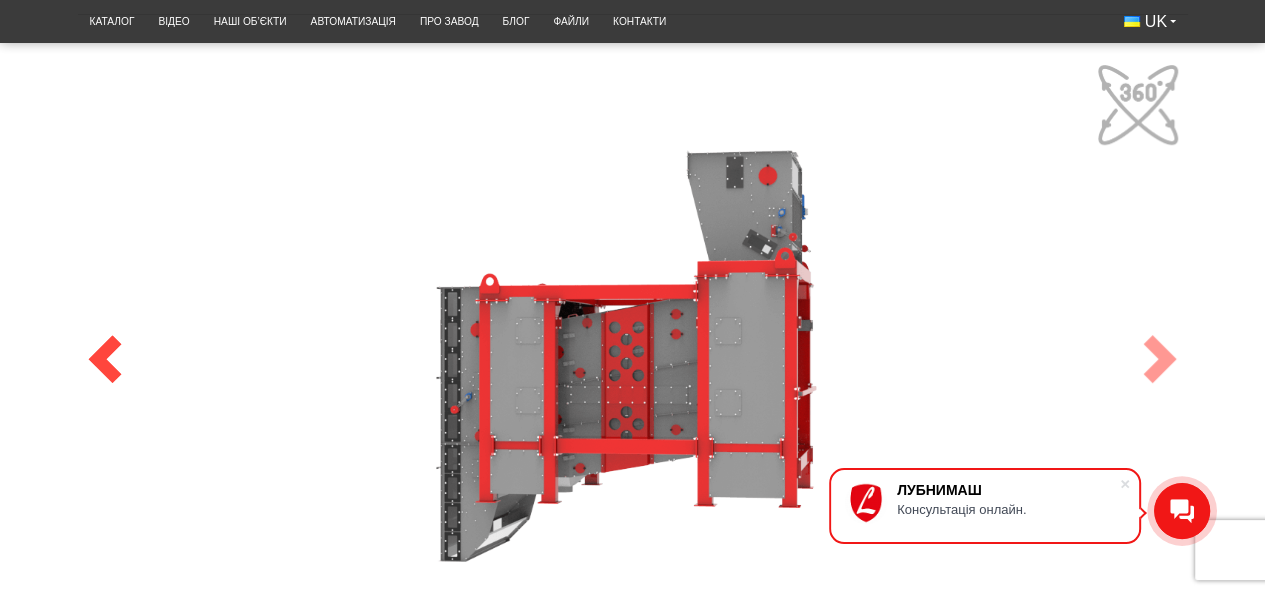 click at bounding box center (105, 359) 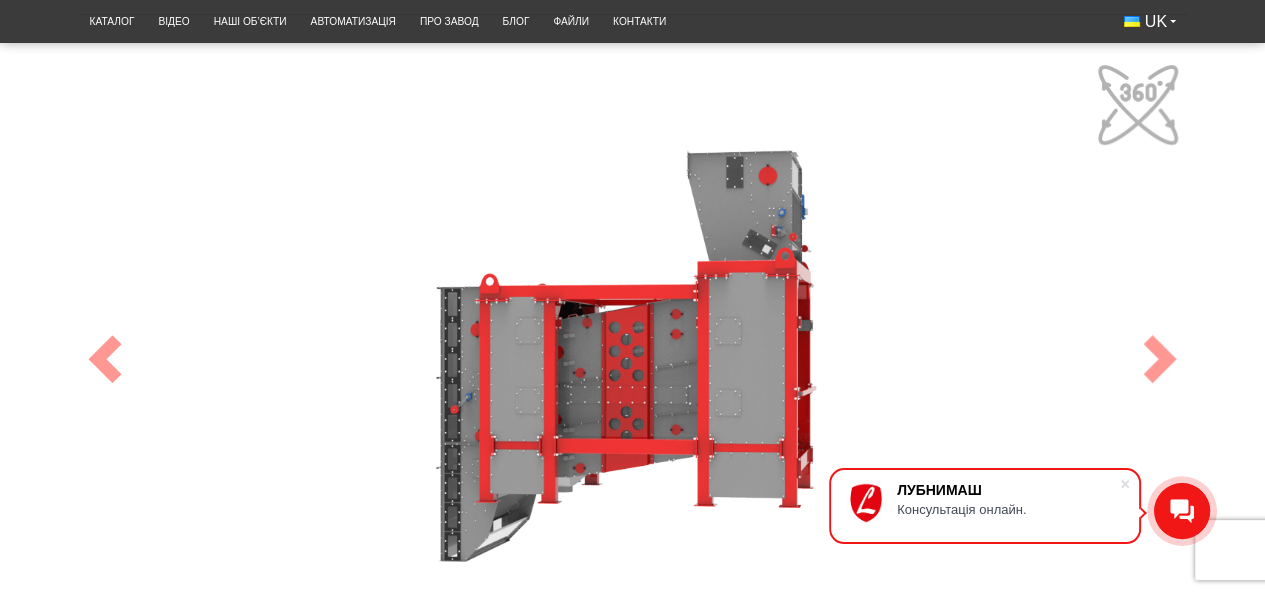 scroll, scrollTop: 584, scrollLeft: 0, axis: vertical 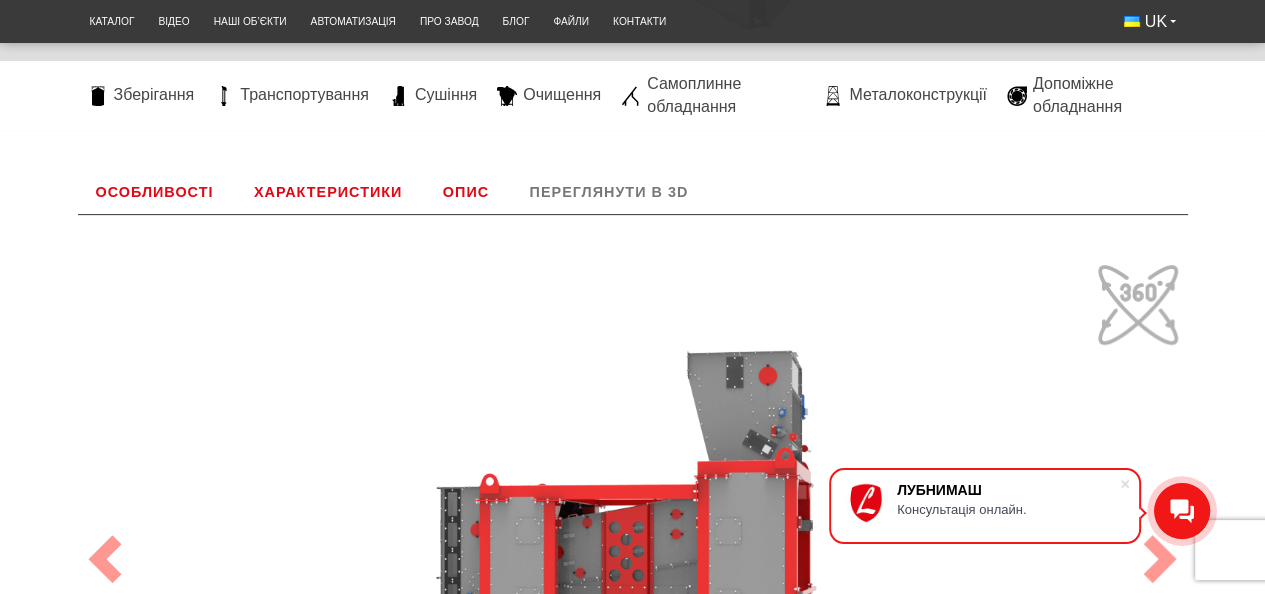 click on "Характеристики" at bounding box center [328, 192] 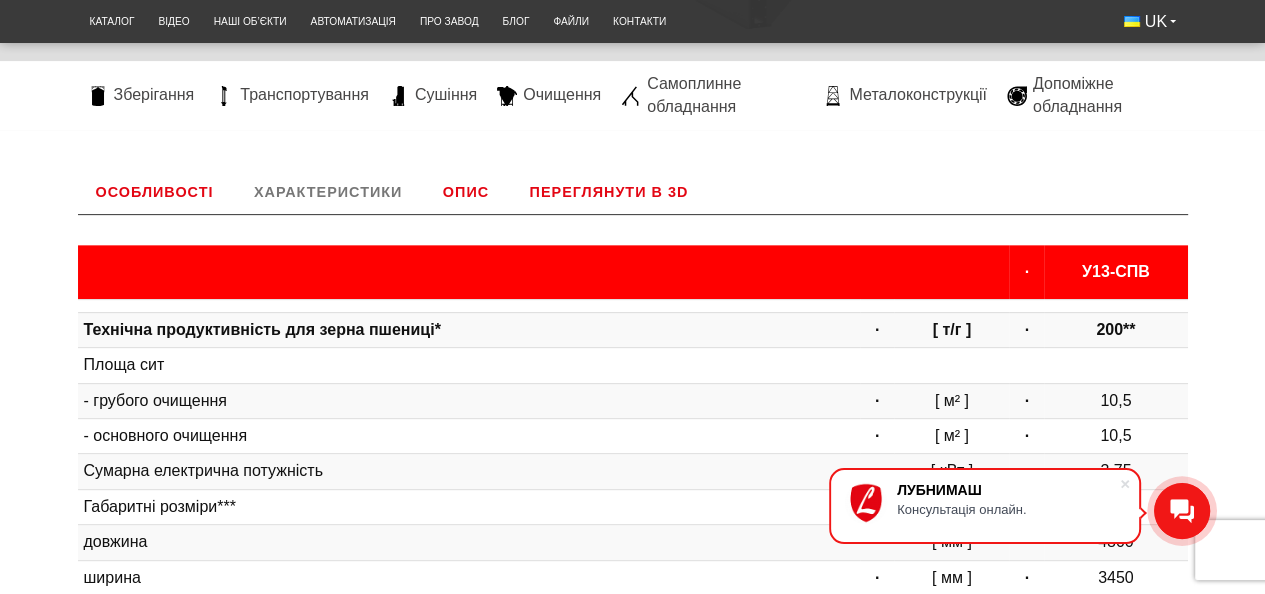 scroll, scrollTop: 684, scrollLeft: 0, axis: vertical 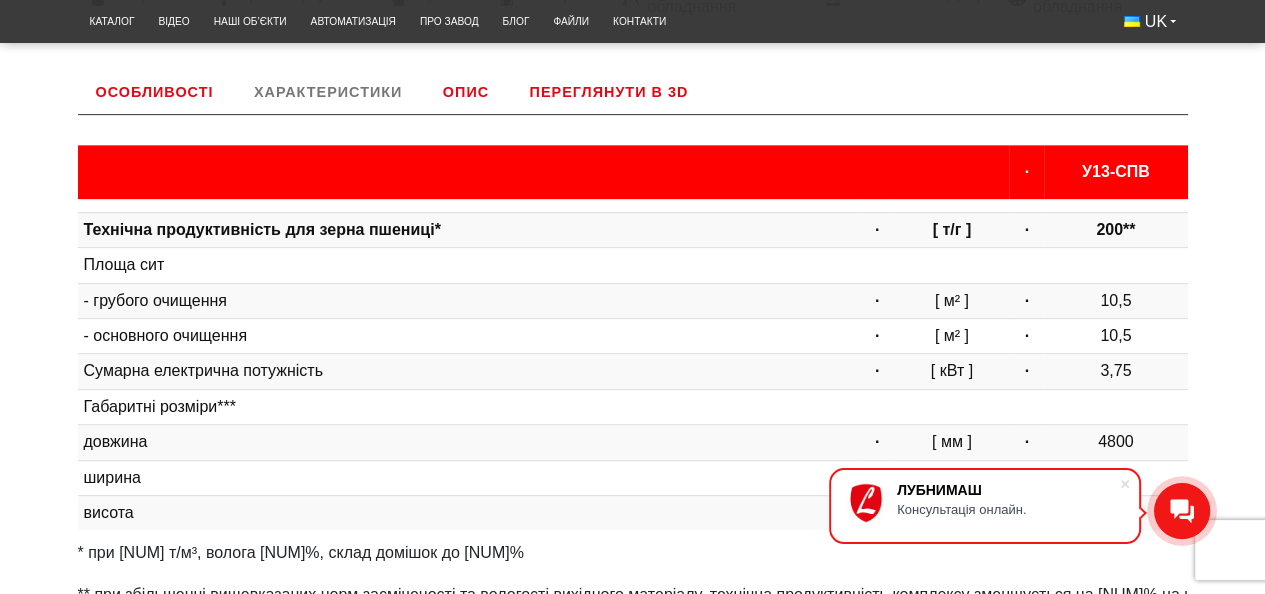 click on "Особливості" at bounding box center [155, 92] 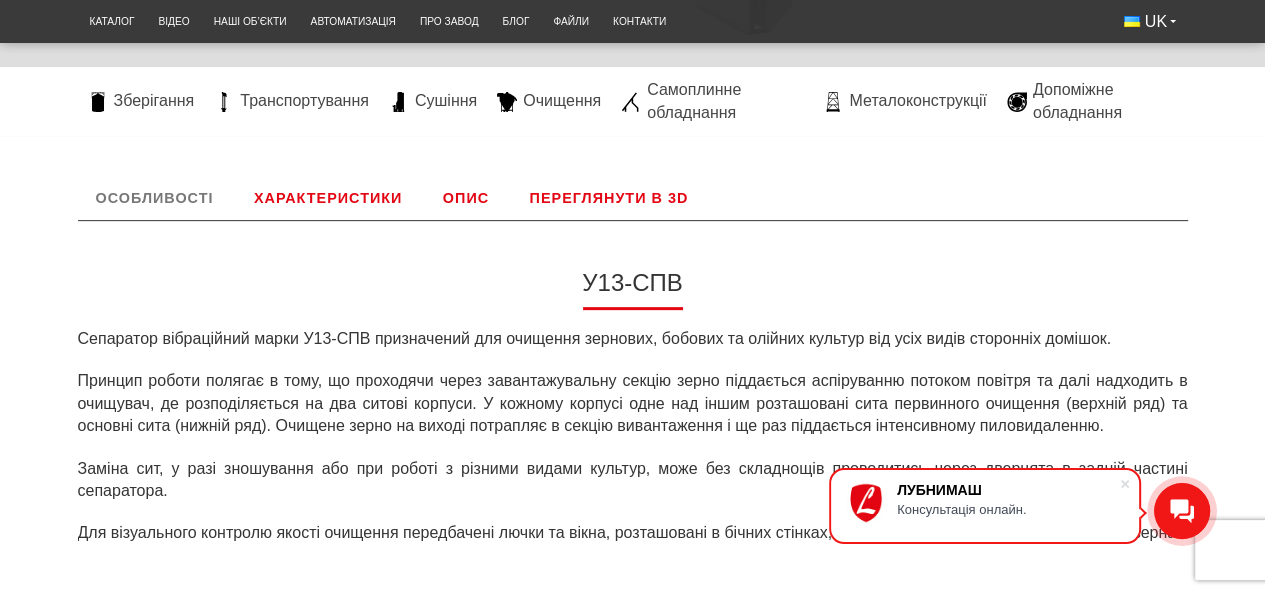 scroll, scrollTop: 378, scrollLeft: 0, axis: vertical 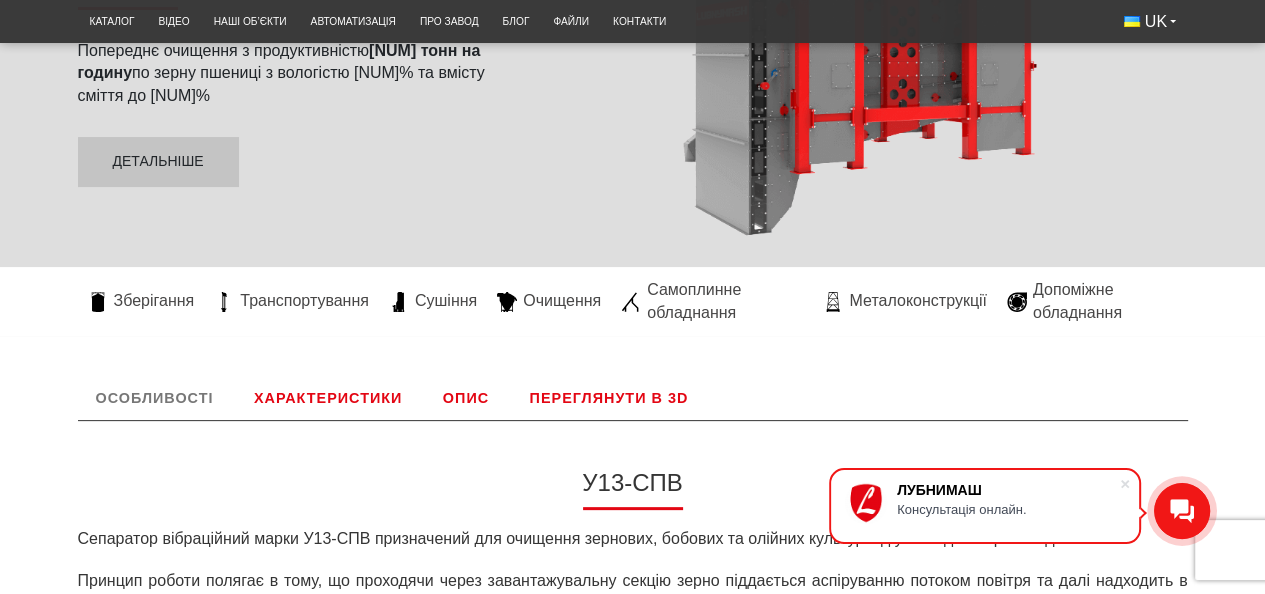 click on "Особливості" at bounding box center [155, 398] 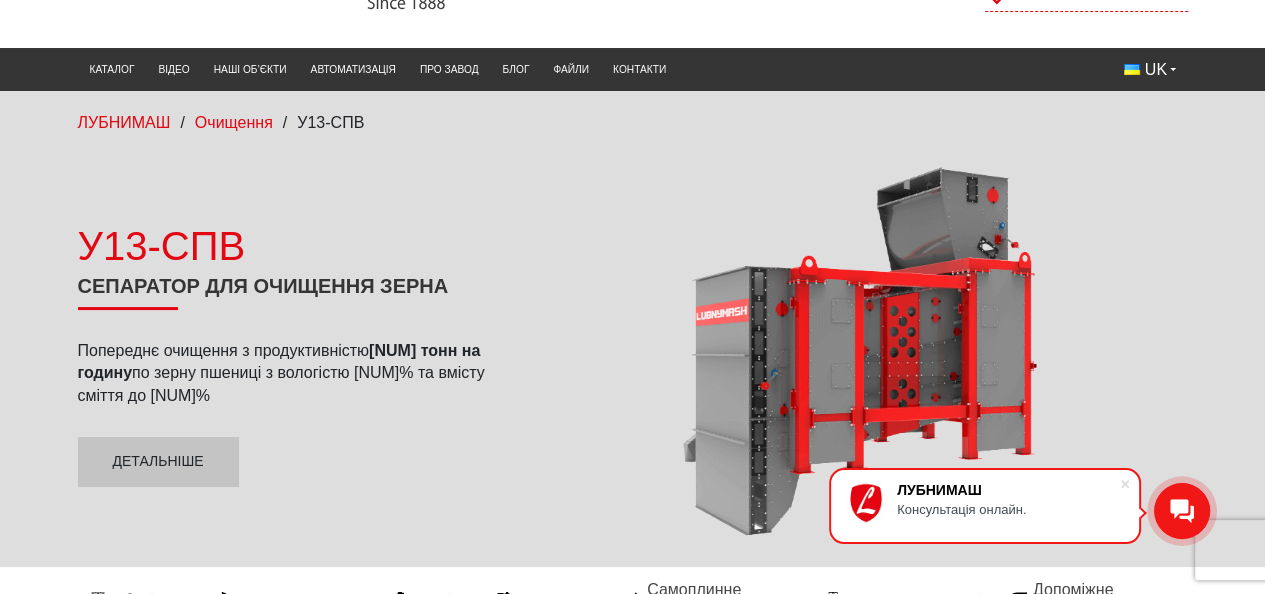 scroll, scrollTop: 178, scrollLeft: 0, axis: vertical 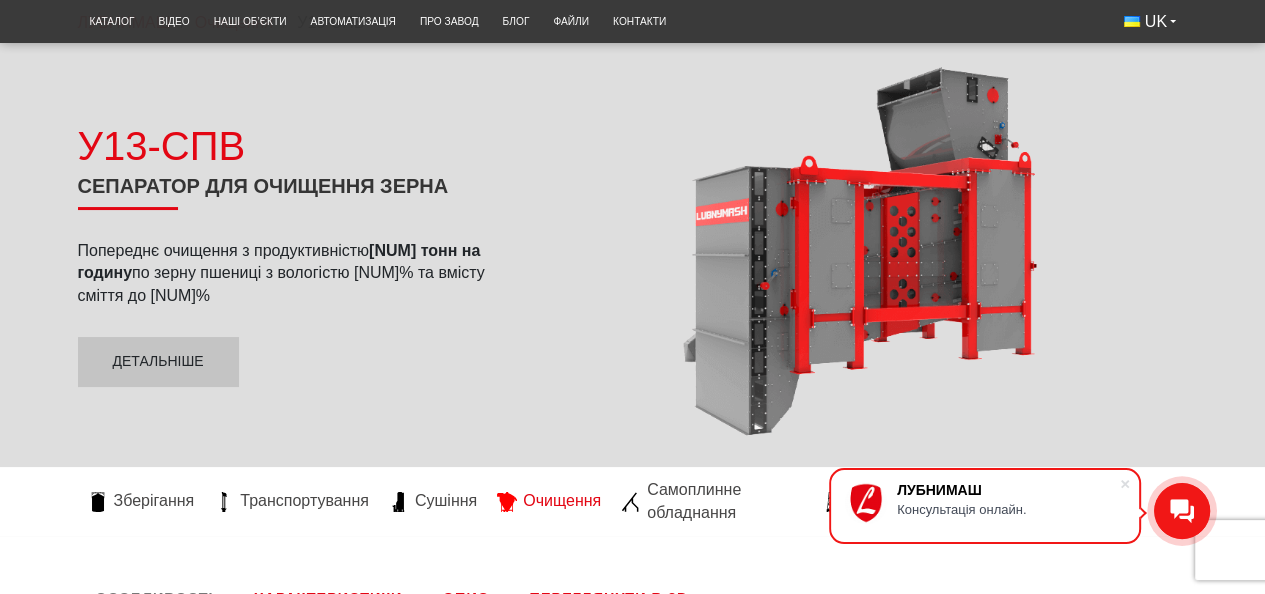 click on "Очищення" at bounding box center [562, 501] 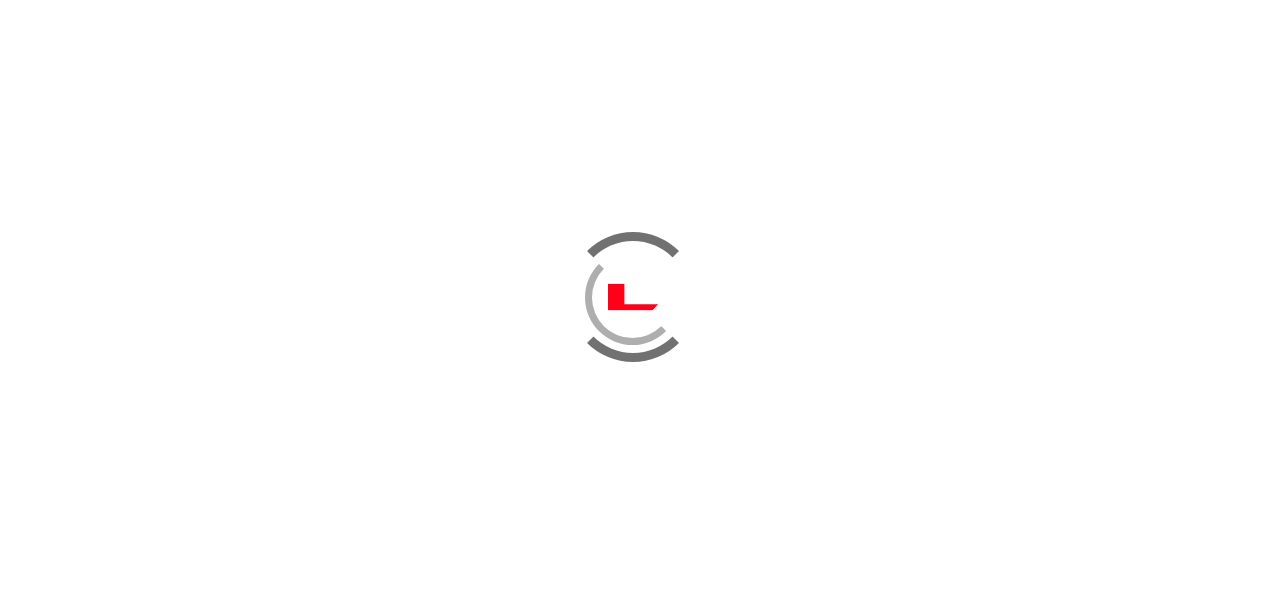 scroll, scrollTop: 0, scrollLeft: 0, axis: both 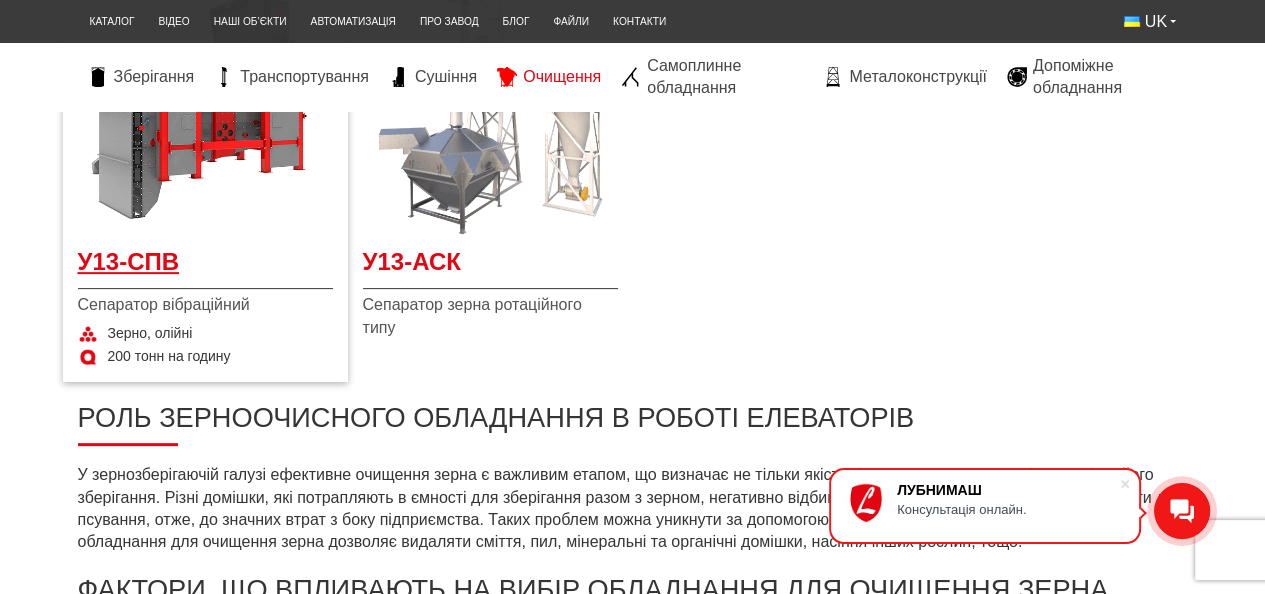 click on "У13-СПВ" at bounding box center (205, 267) 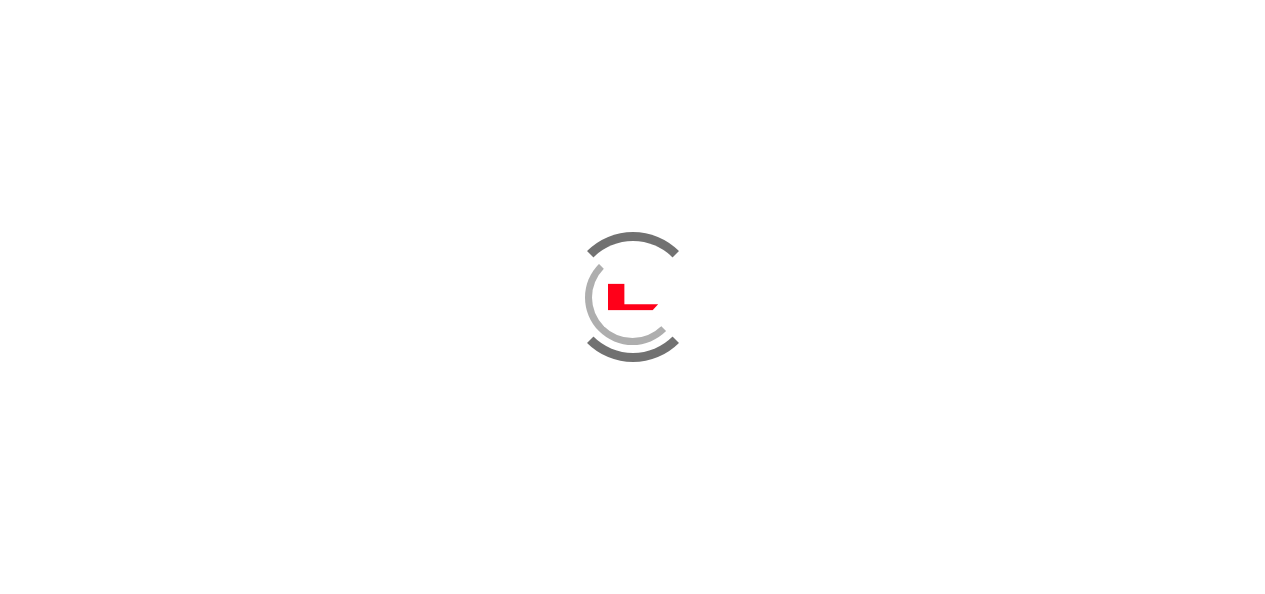 scroll, scrollTop: 0, scrollLeft: 0, axis: both 